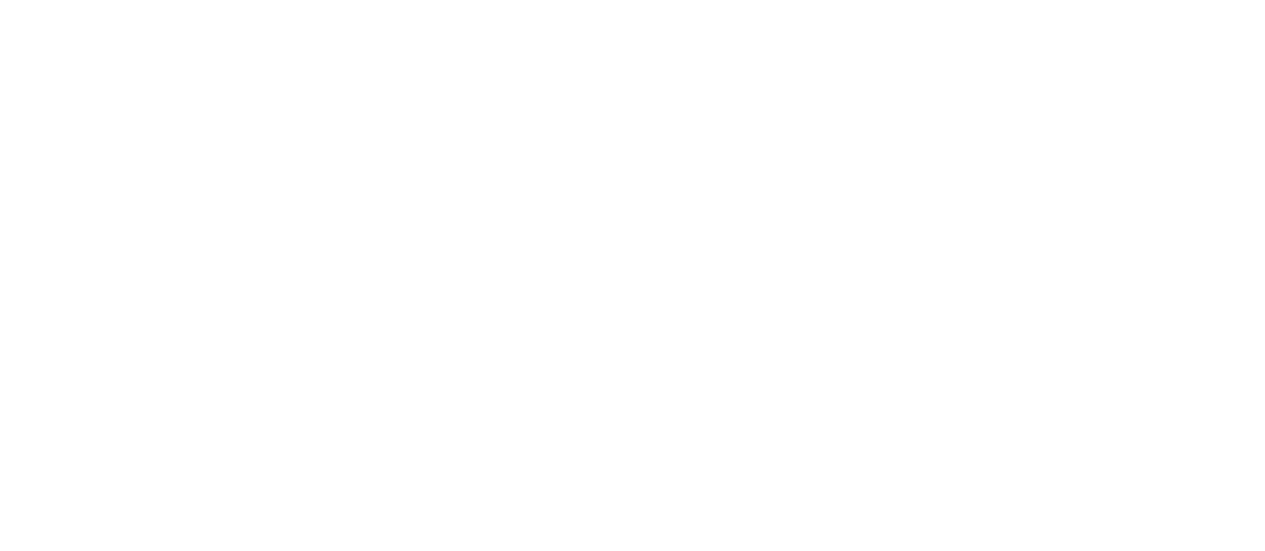 scroll, scrollTop: 0, scrollLeft: 0, axis: both 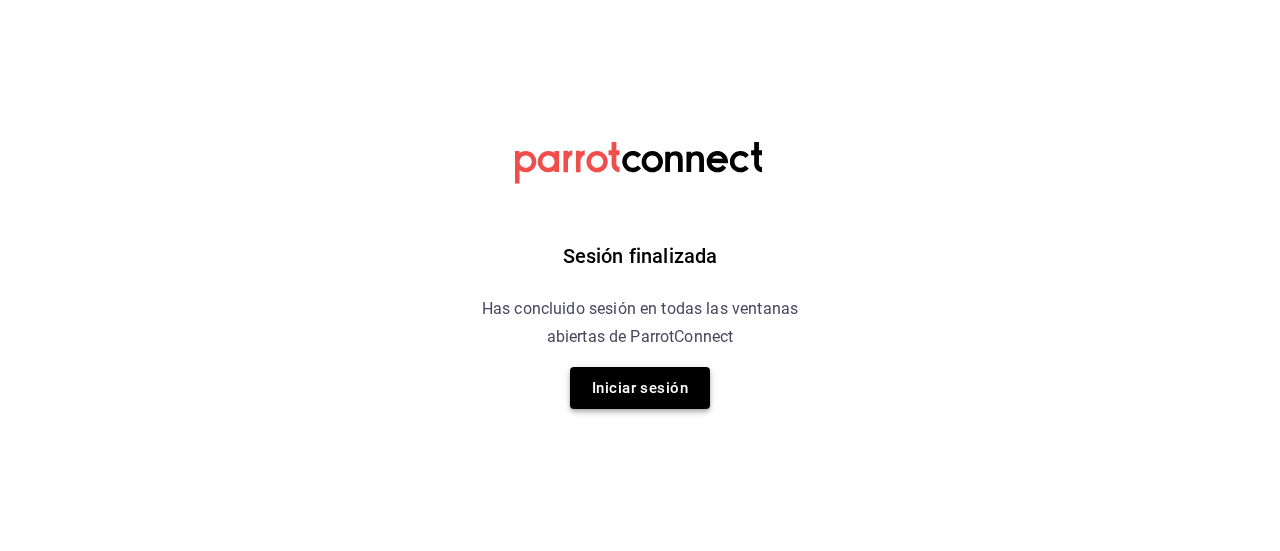 click on "Iniciar sesión" at bounding box center [640, 388] 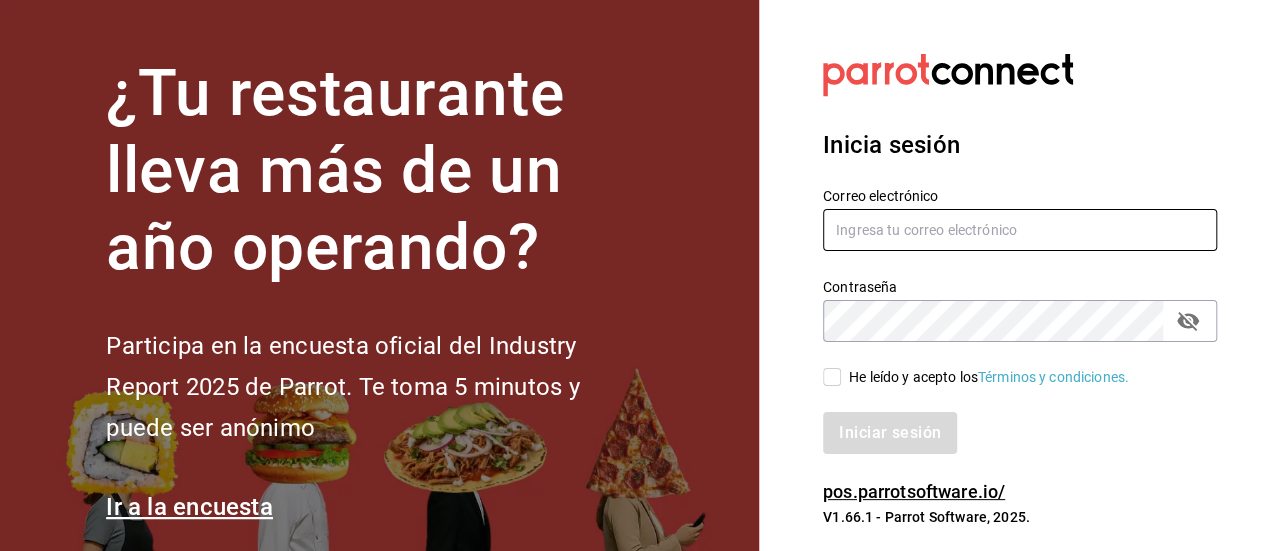 type on "[USERNAME]@[DOMAIN]" 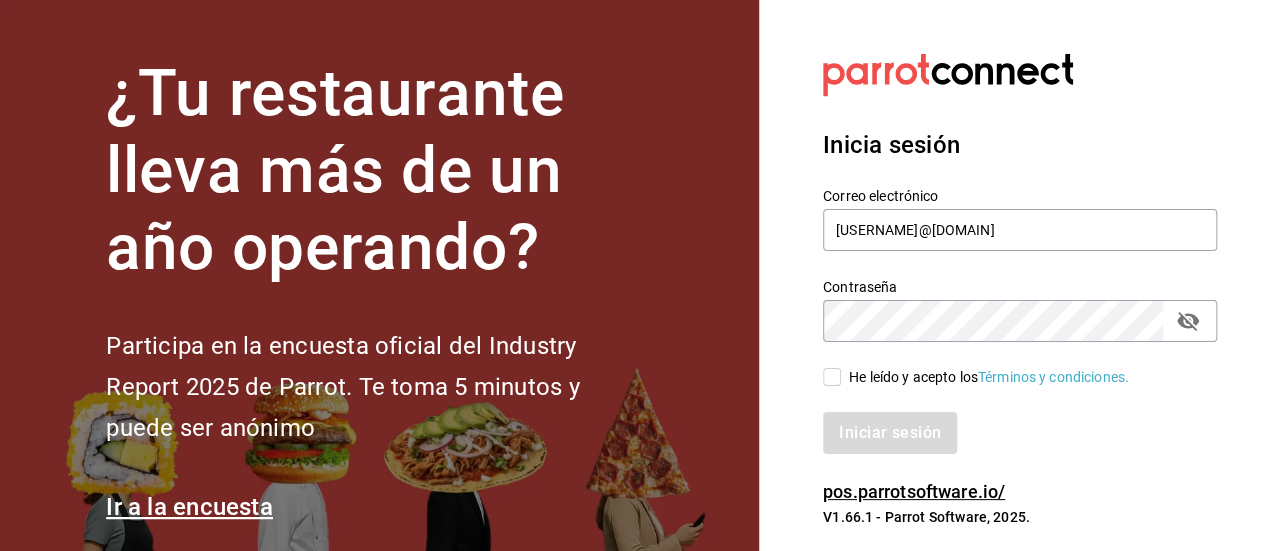 click on "Iniciar sesión" at bounding box center (1008, 421) 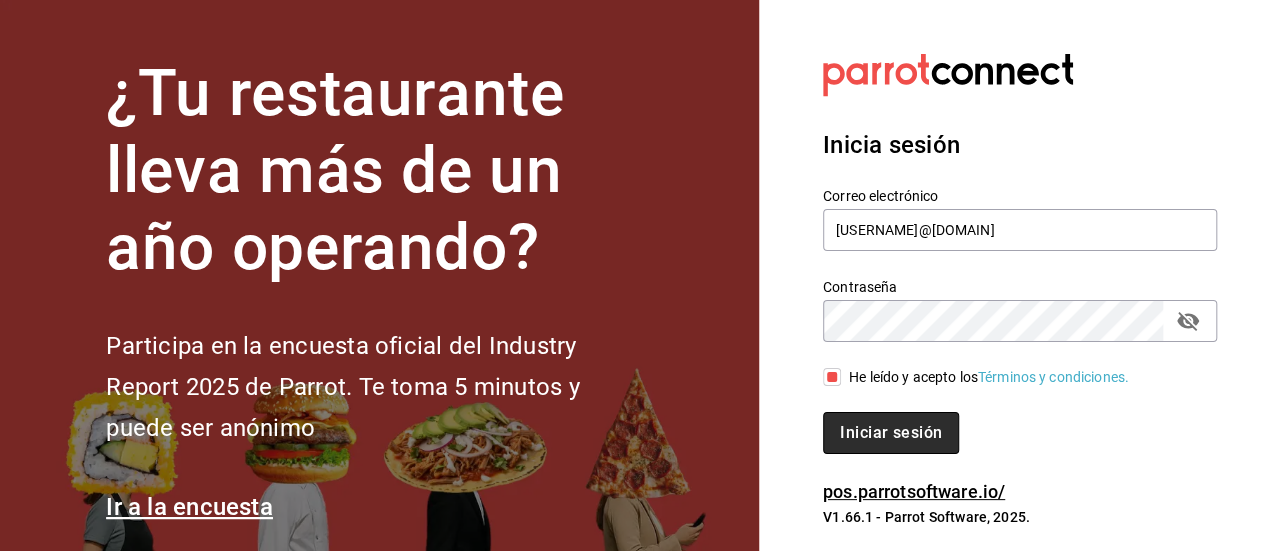 click on "Iniciar sesión" at bounding box center [891, 433] 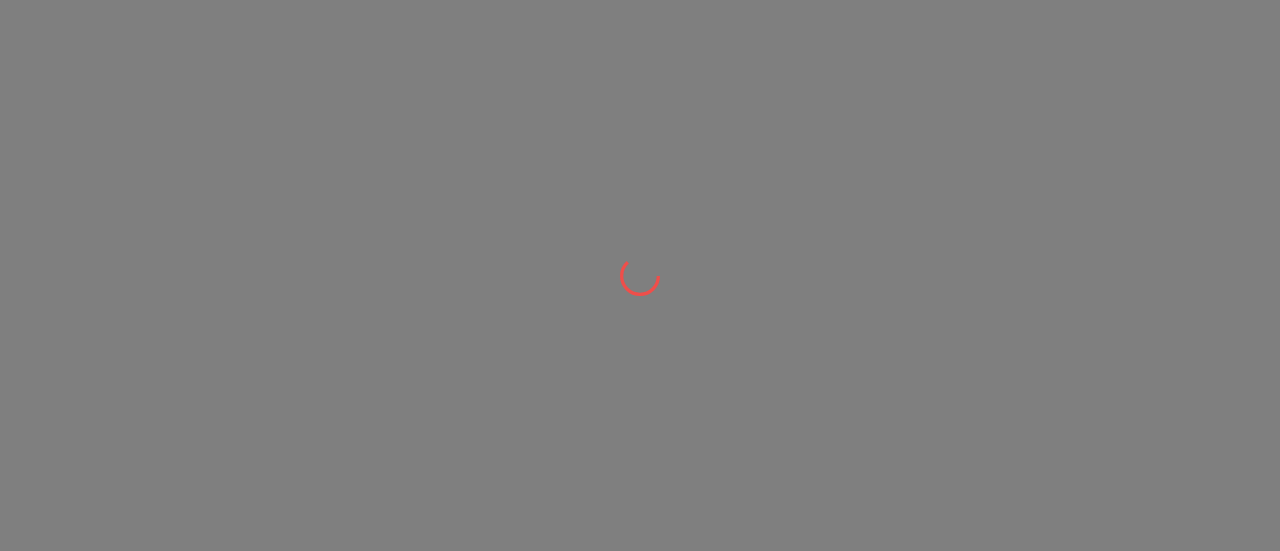 scroll, scrollTop: 0, scrollLeft: 0, axis: both 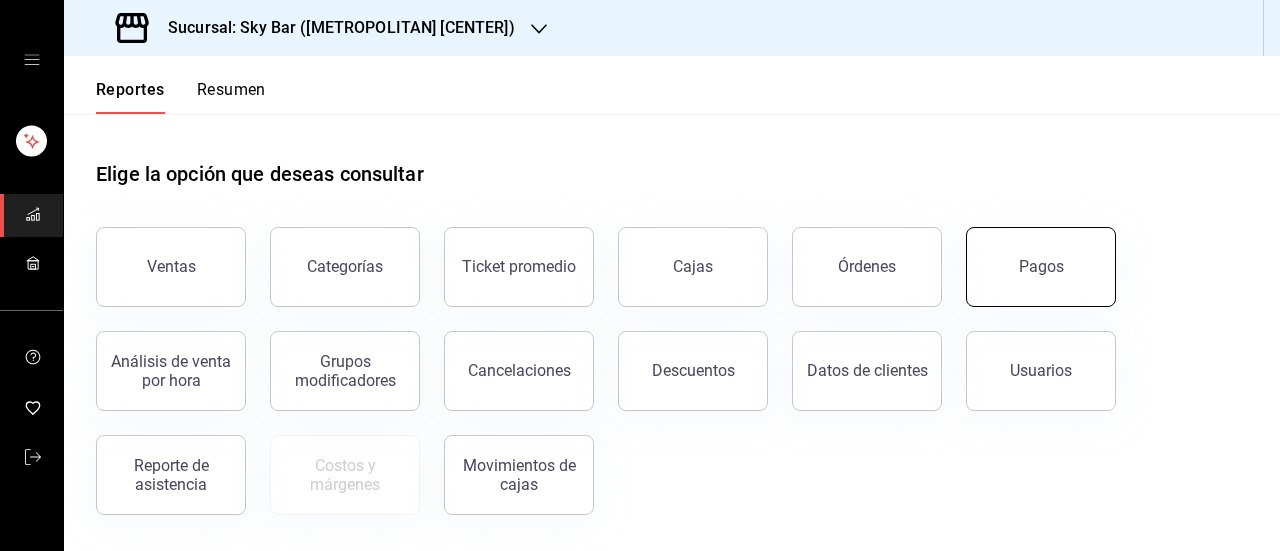 click on "Pagos" at bounding box center (1041, 267) 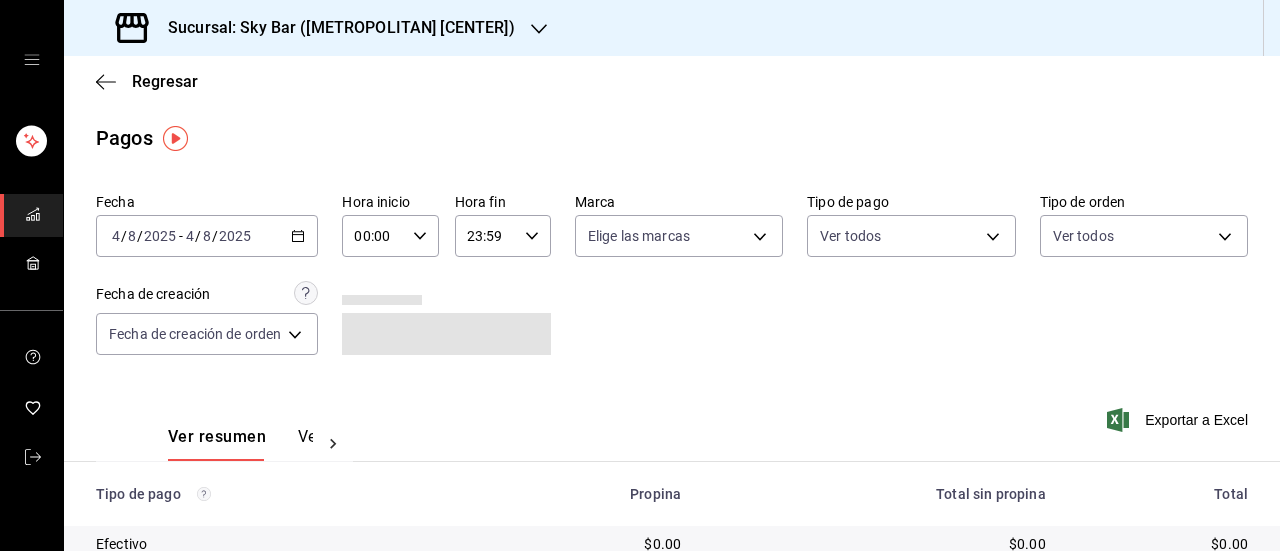 click on "Sucursal: Sky Bar ([METROPOLITAN] [CENTER])" at bounding box center (333, 28) 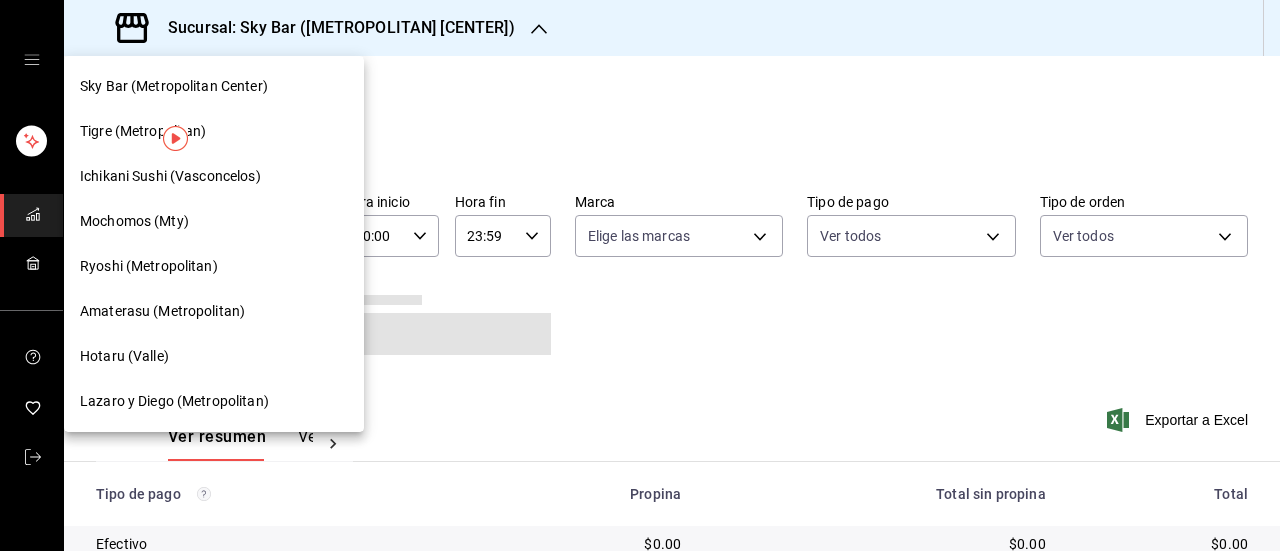 click on "Hotaru (Valle)" at bounding box center (124, 356) 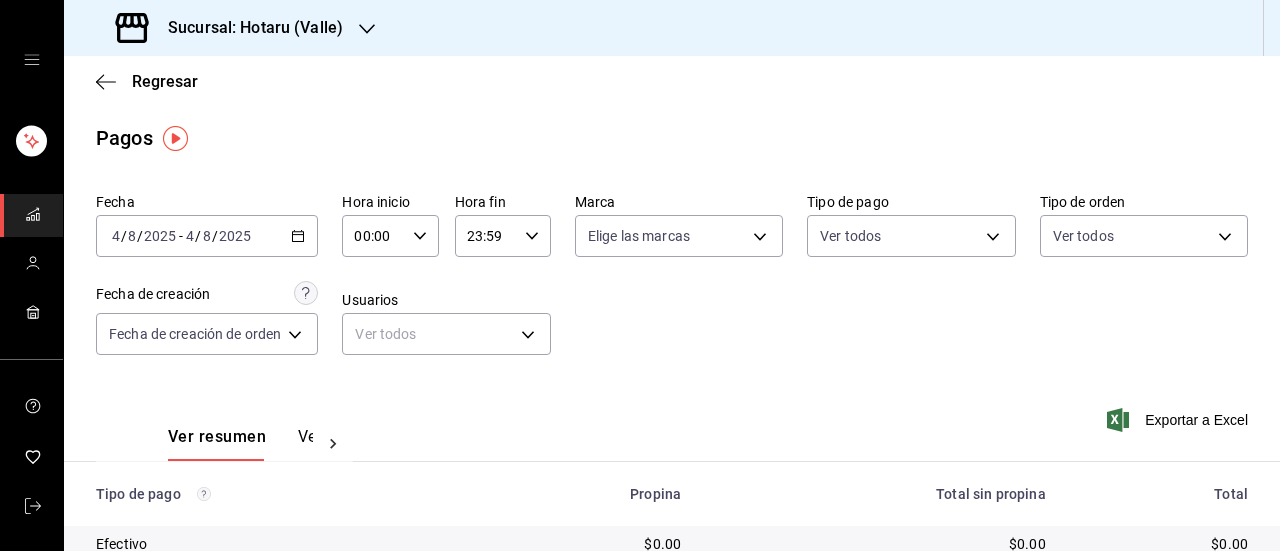 click on "2025-08-04 4 / 8 / 2025 - 2025-08-04 4 / 8 / 2025" at bounding box center [207, 236] 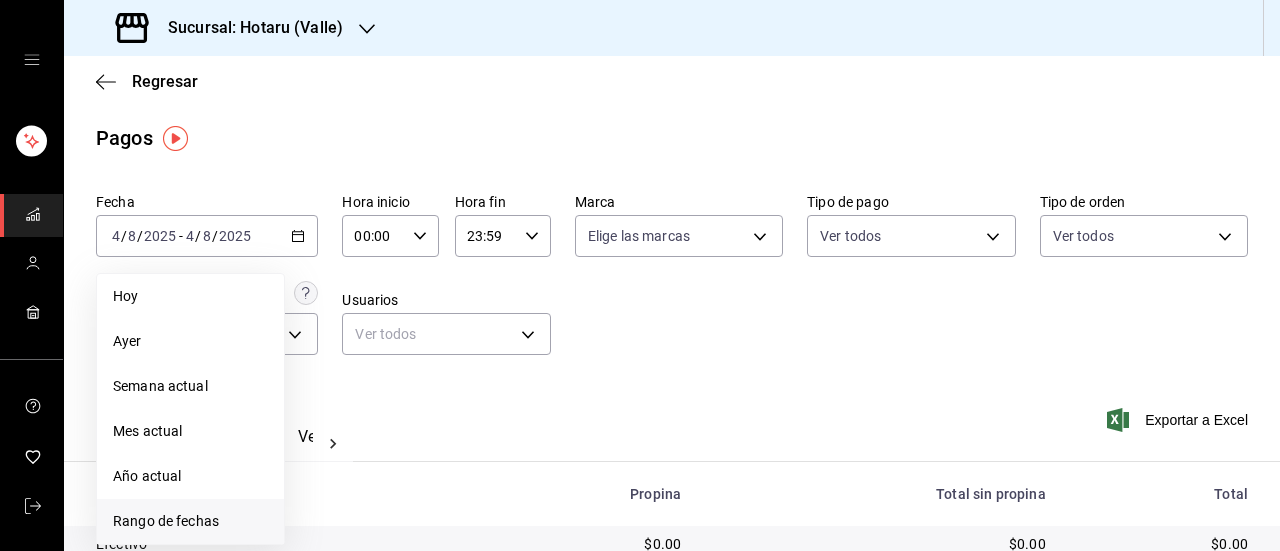 click on "Rango de fechas" at bounding box center [190, 521] 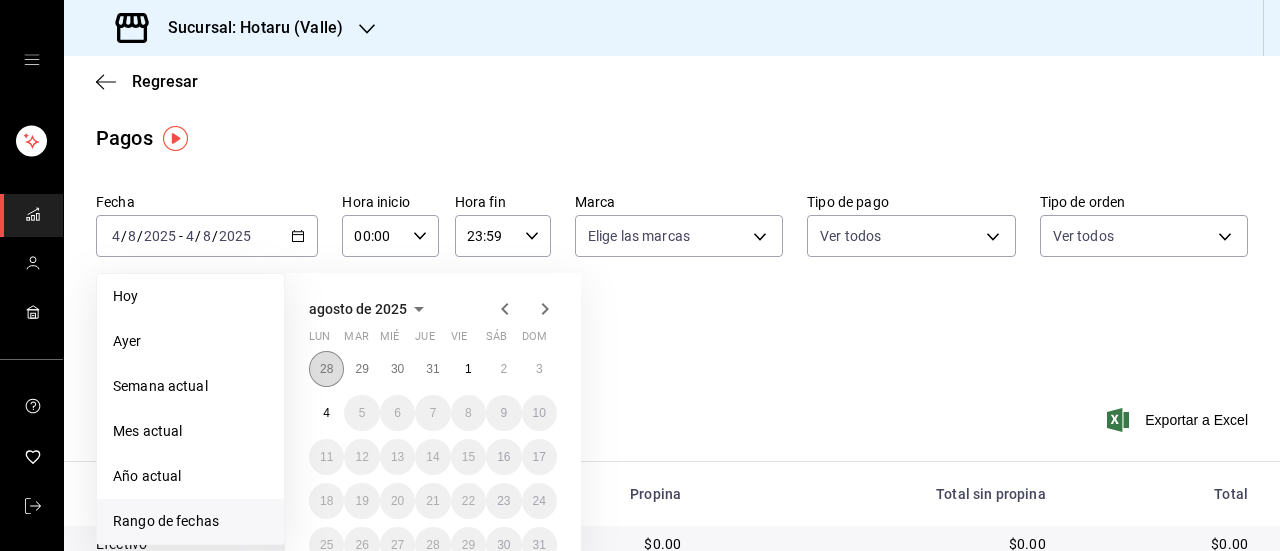 click on "28" at bounding box center [326, 369] 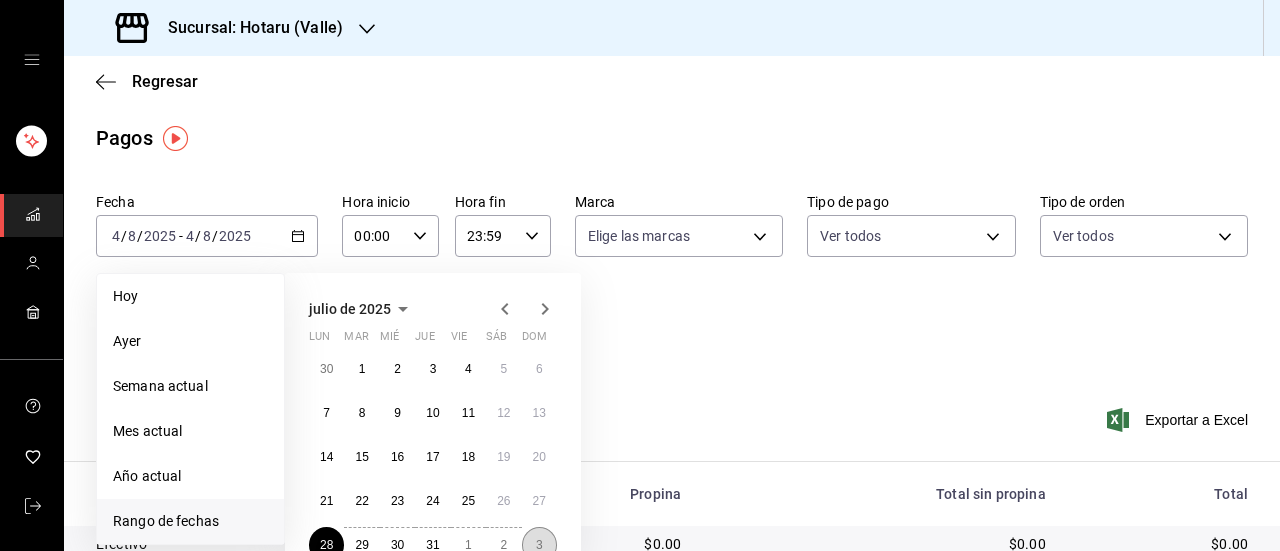 click on "3" at bounding box center (539, 545) 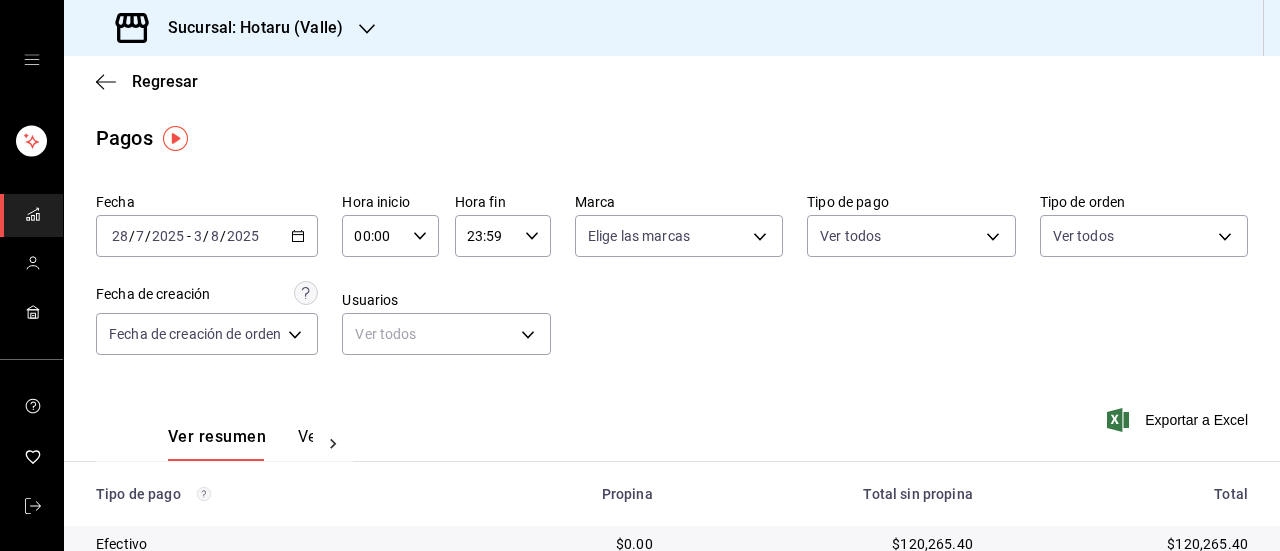 click on "00:00 Hora inicio" at bounding box center [390, 236] 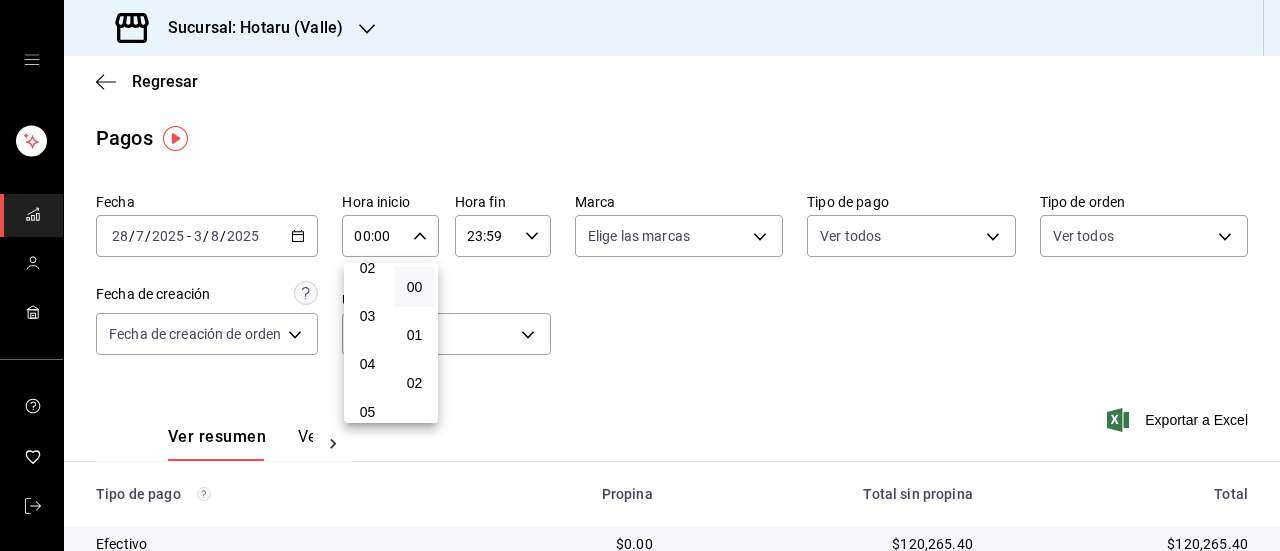 scroll, scrollTop: 116, scrollLeft: 0, axis: vertical 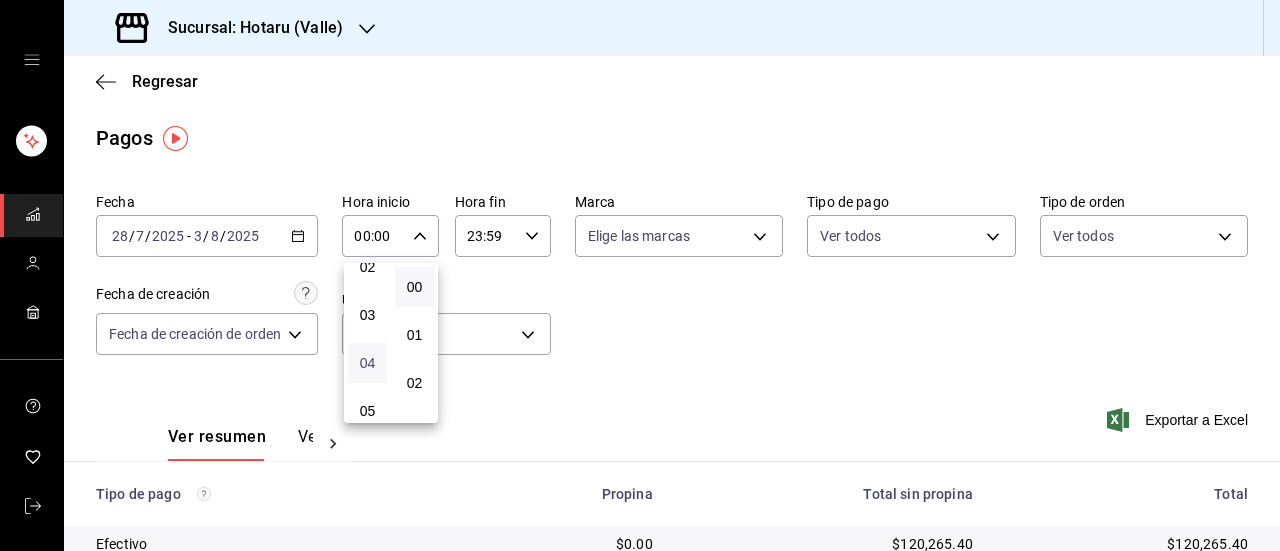 click on "04" at bounding box center (367, 363) 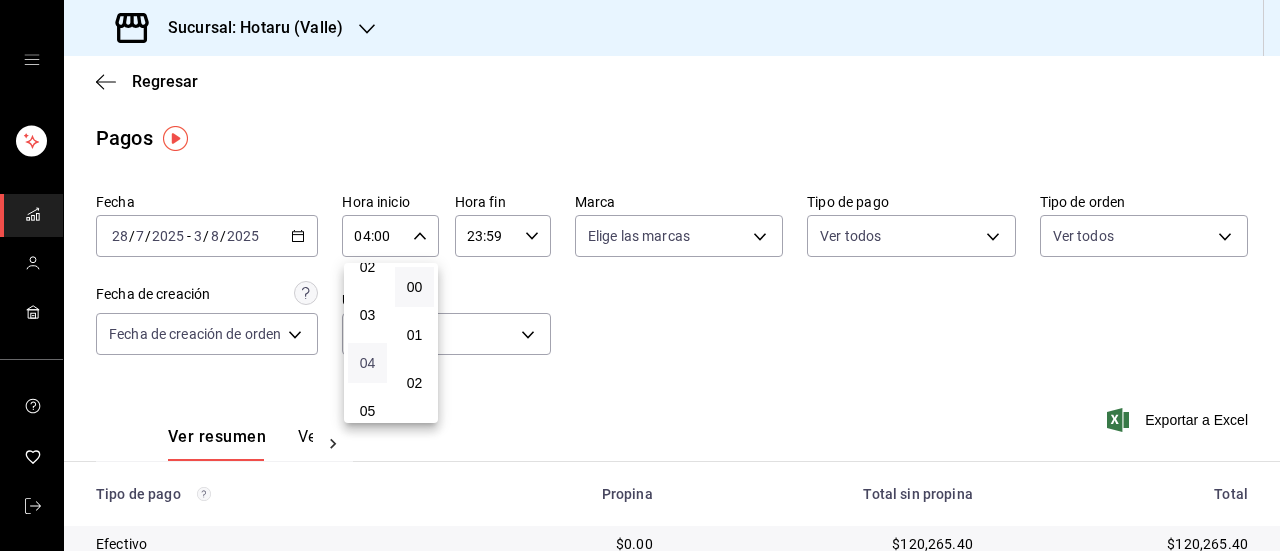 click on "04" at bounding box center [367, 363] 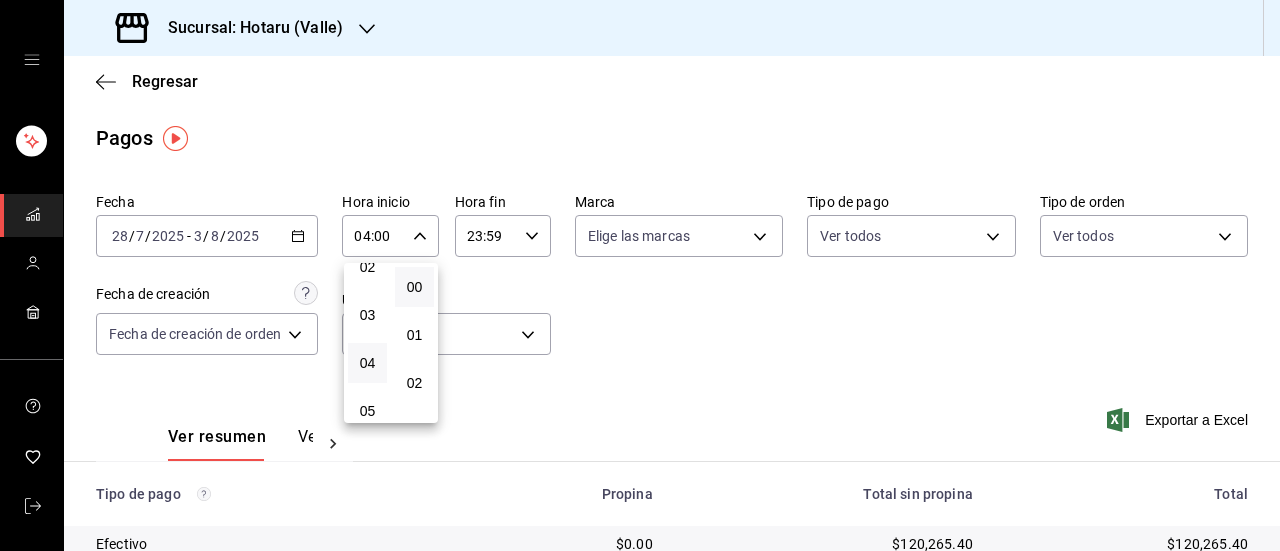 click at bounding box center (640, 275) 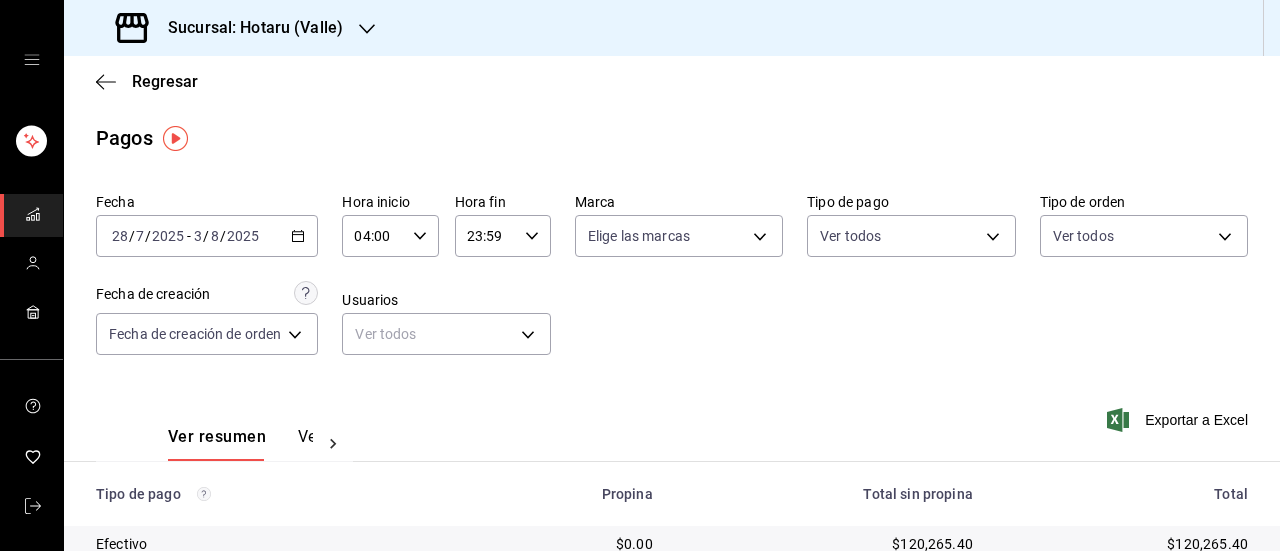 click 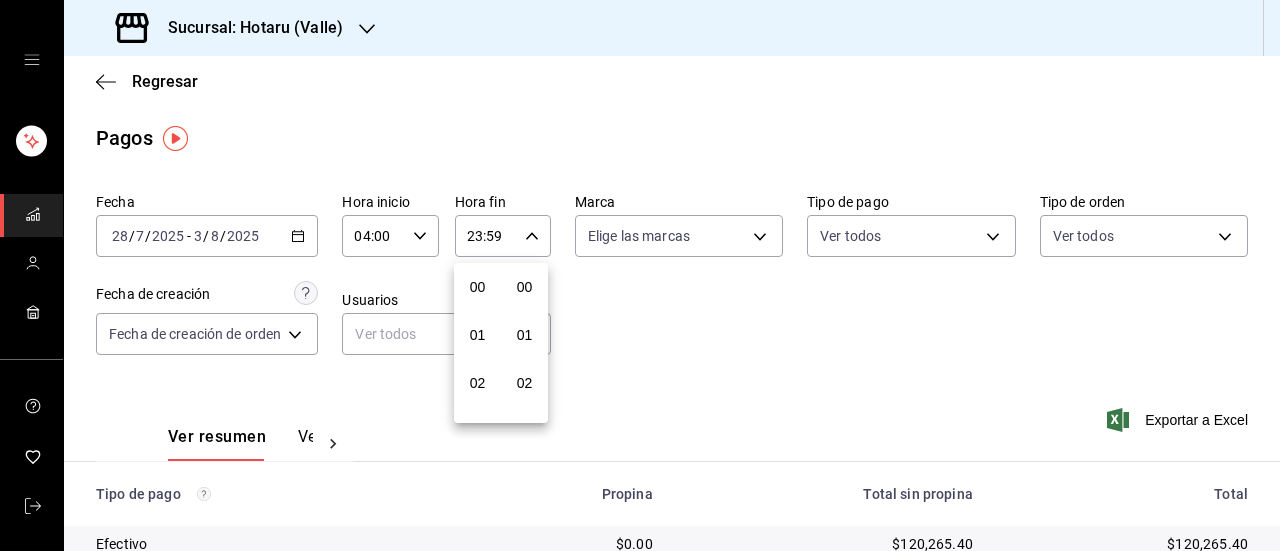 scroll, scrollTop: 992, scrollLeft: 0, axis: vertical 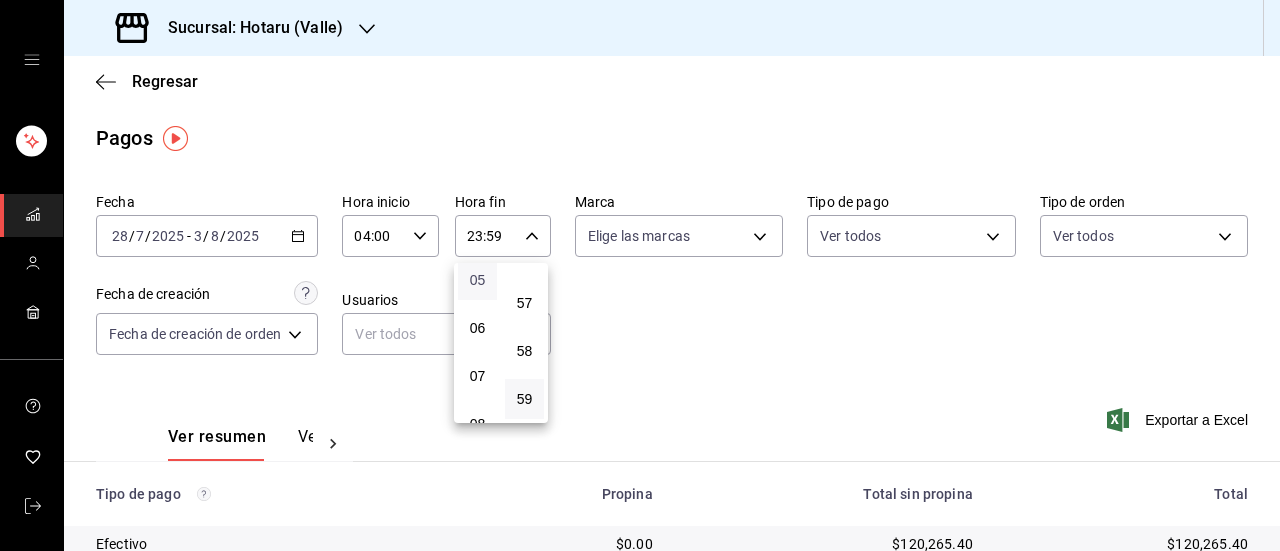 click on "05" at bounding box center (477, 280) 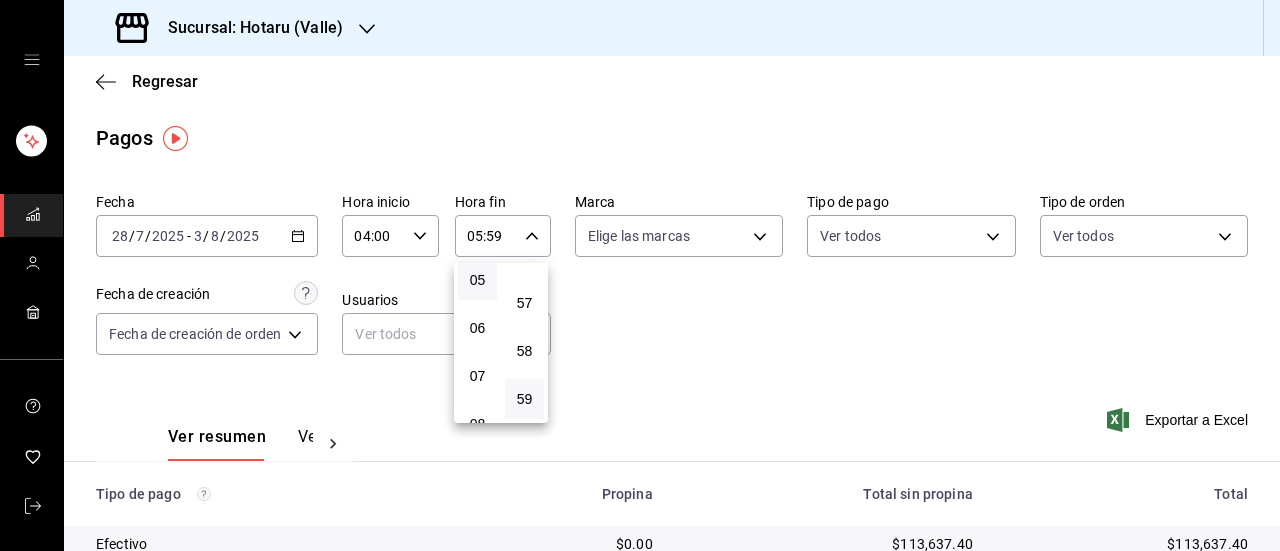 click at bounding box center (640, 275) 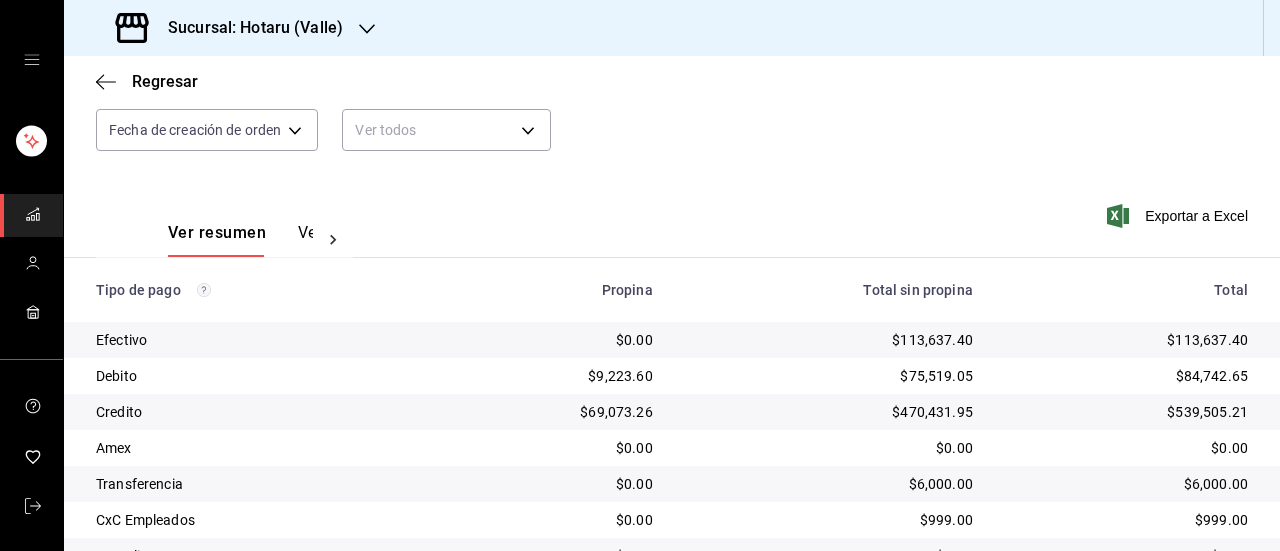 scroll, scrollTop: 203, scrollLeft: 0, axis: vertical 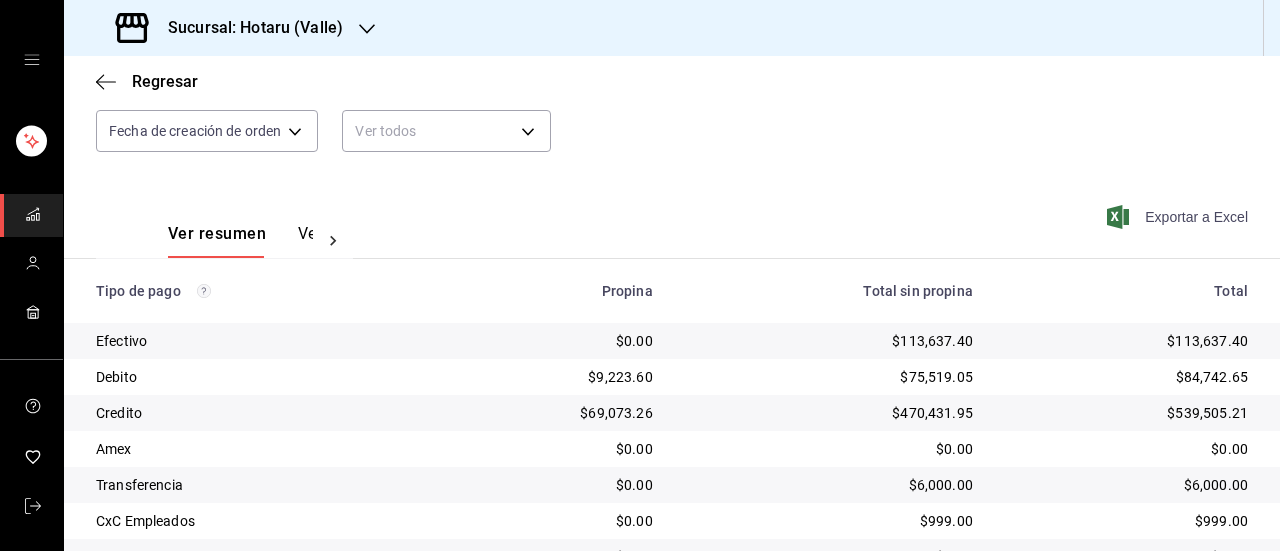 click on "Exportar a Excel" at bounding box center [1179, 217] 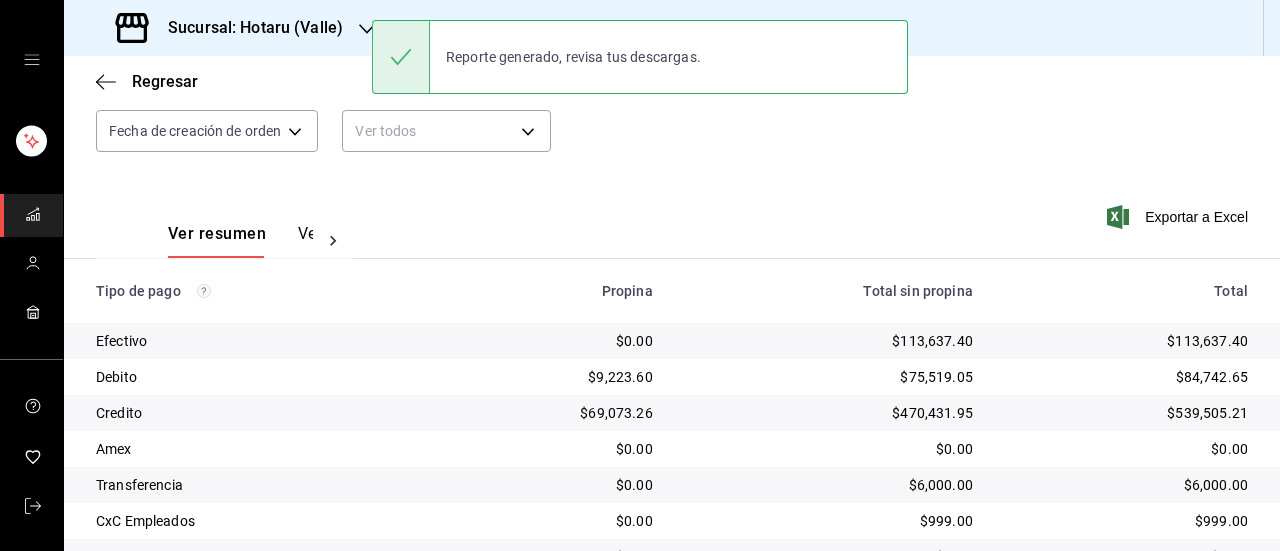 click on "Sucursal: Hotaru (Valle)" at bounding box center (247, 28) 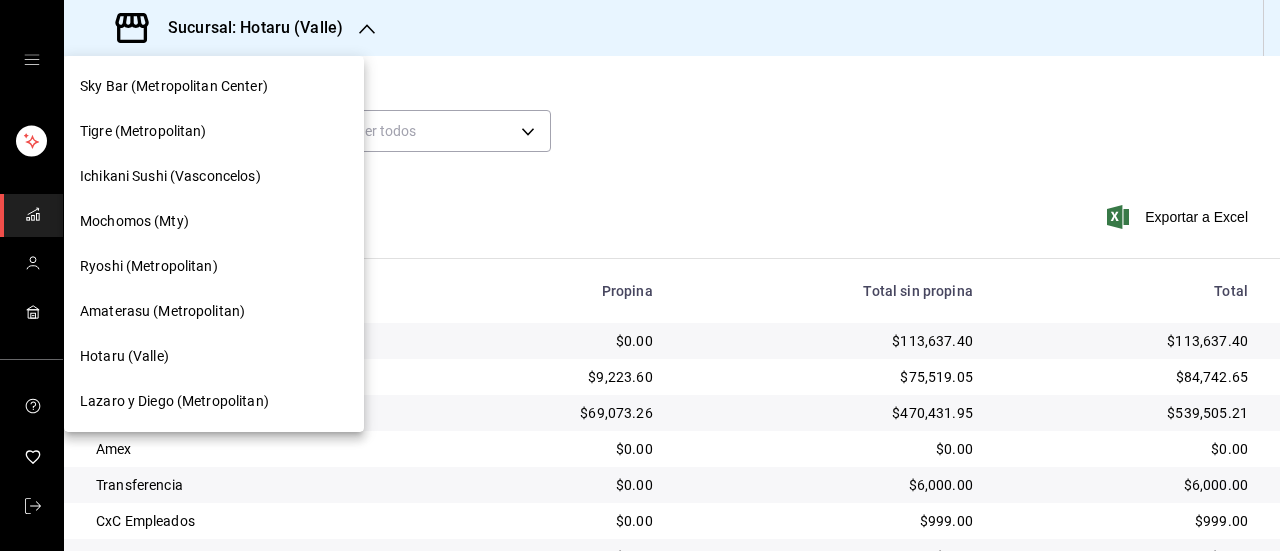 click on "Ichikani Sushi (Vasconcelos)" at bounding box center (170, 176) 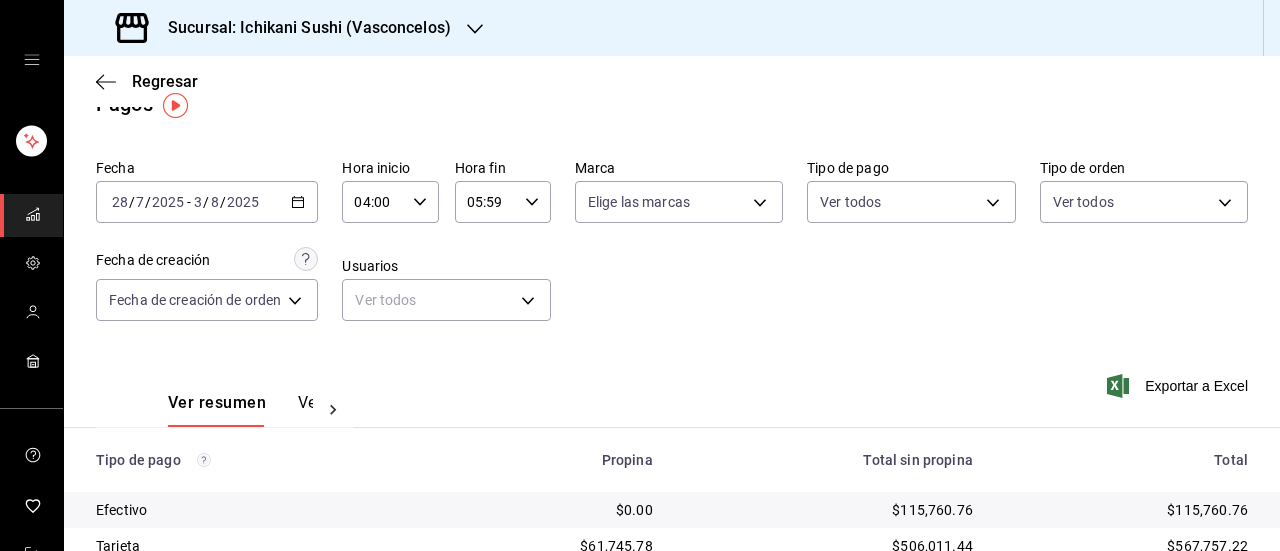 scroll, scrollTop: 33, scrollLeft: 0, axis: vertical 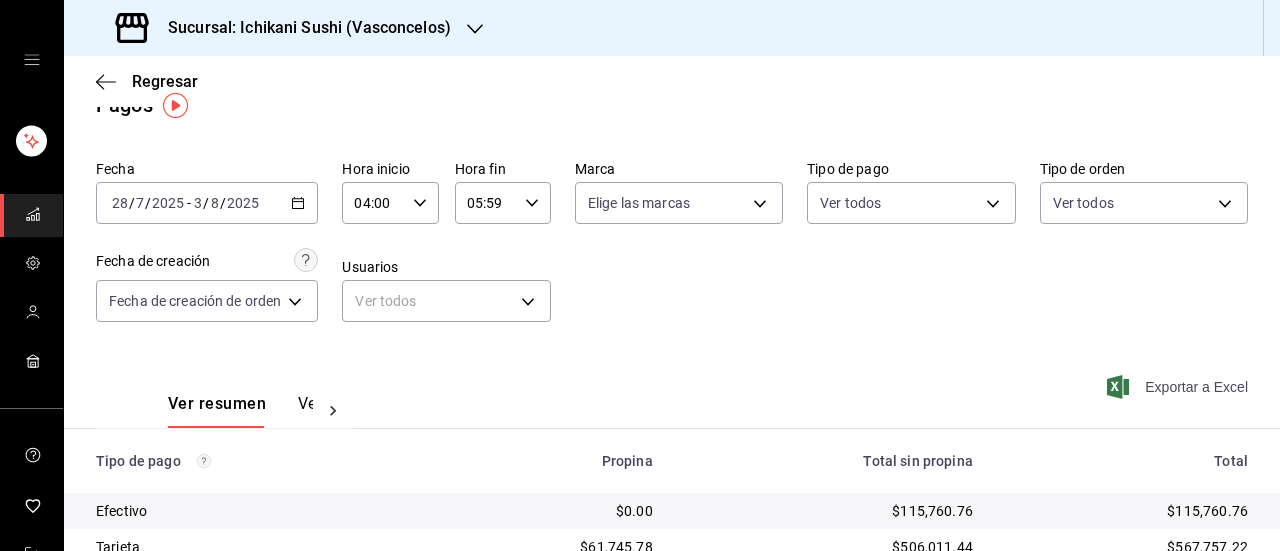 click on "Exportar a Excel" at bounding box center [1179, 387] 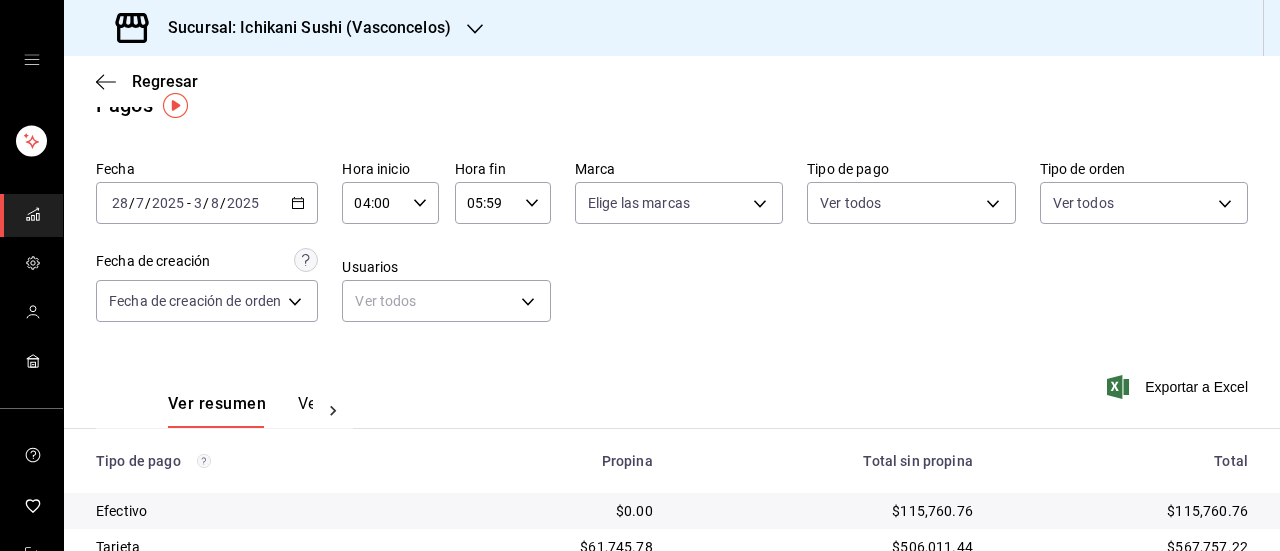 click on "Sucursal: Ichikani Sushi (Vasconcelos)" at bounding box center [301, 28] 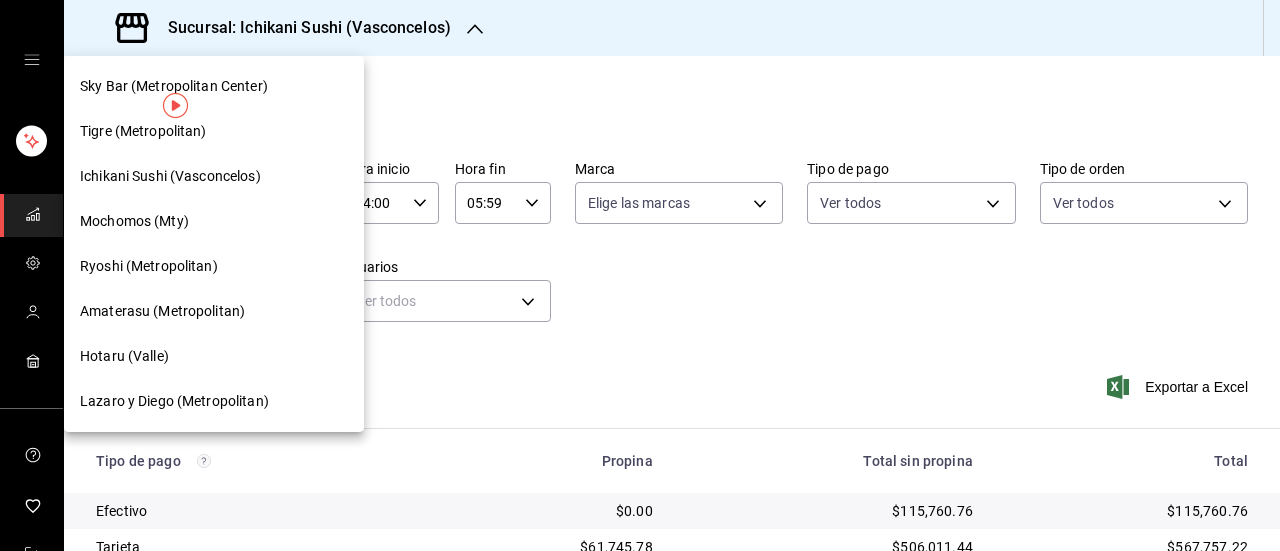 click on "Ryoshi (Metropolitan)" at bounding box center [149, 266] 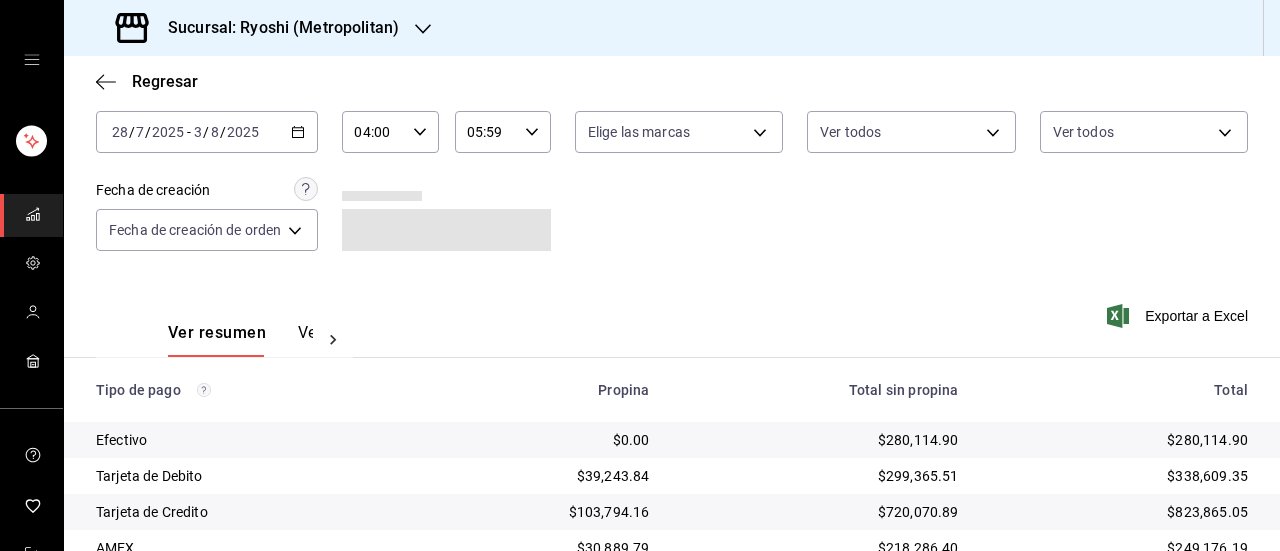 scroll, scrollTop: 100, scrollLeft: 0, axis: vertical 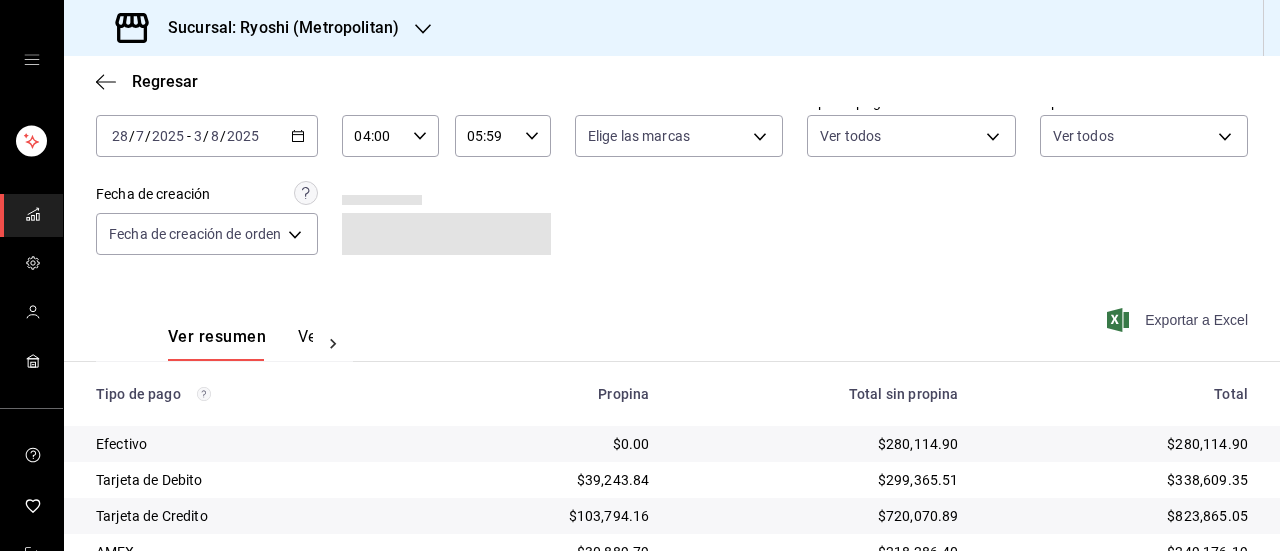 click on "Exportar a Excel" at bounding box center [1179, 320] 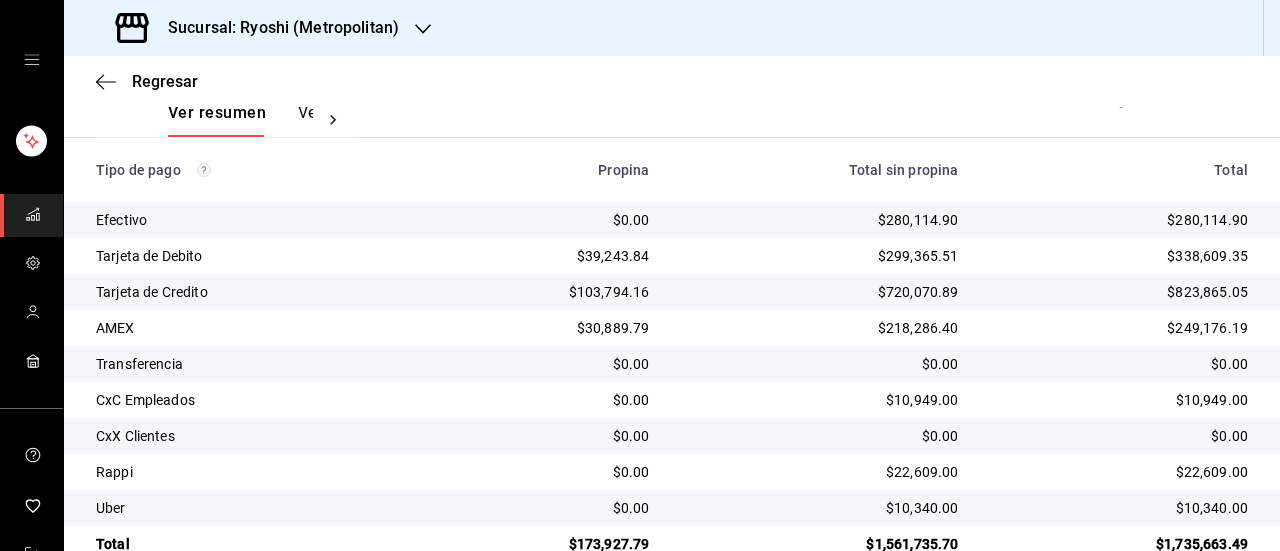 scroll, scrollTop: 325, scrollLeft: 0, axis: vertical 